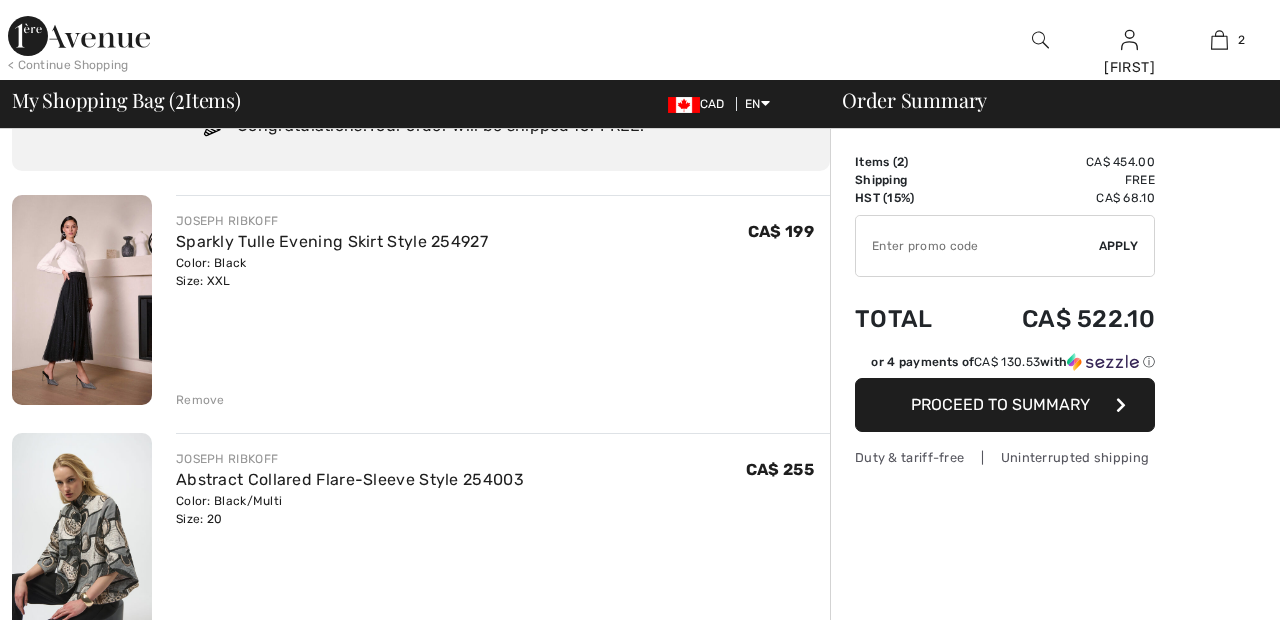 scroll, scrollTop: 0, scrollLeft: 0, axis: both 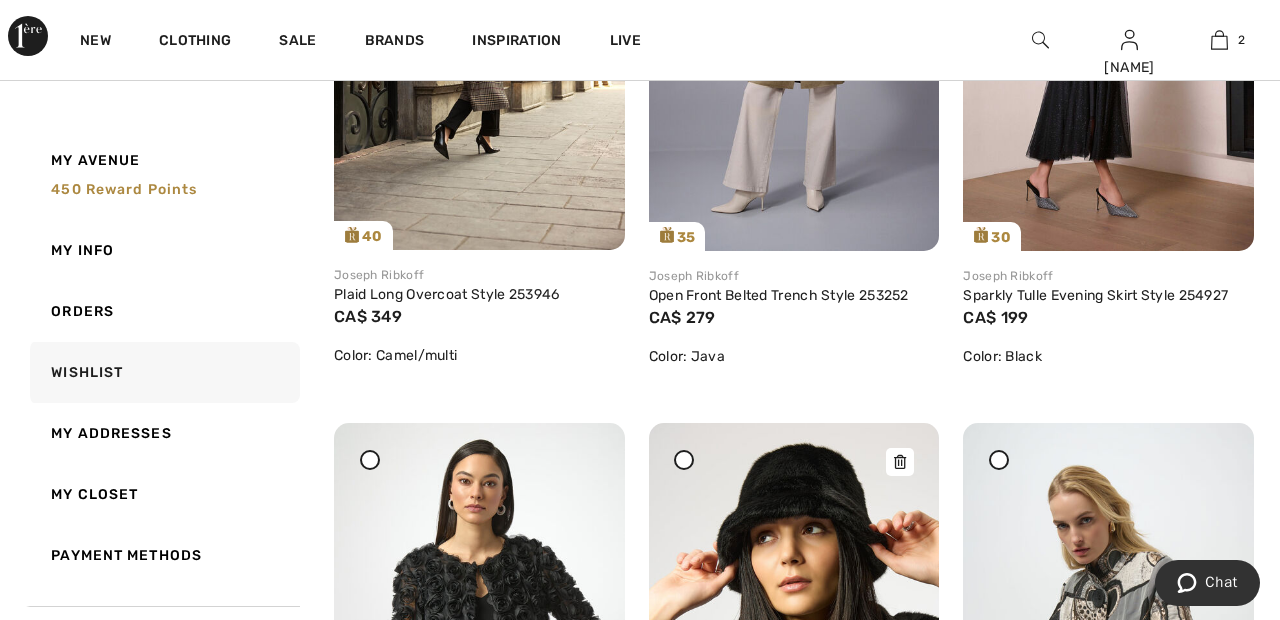 click at bounding box center (794, 640) 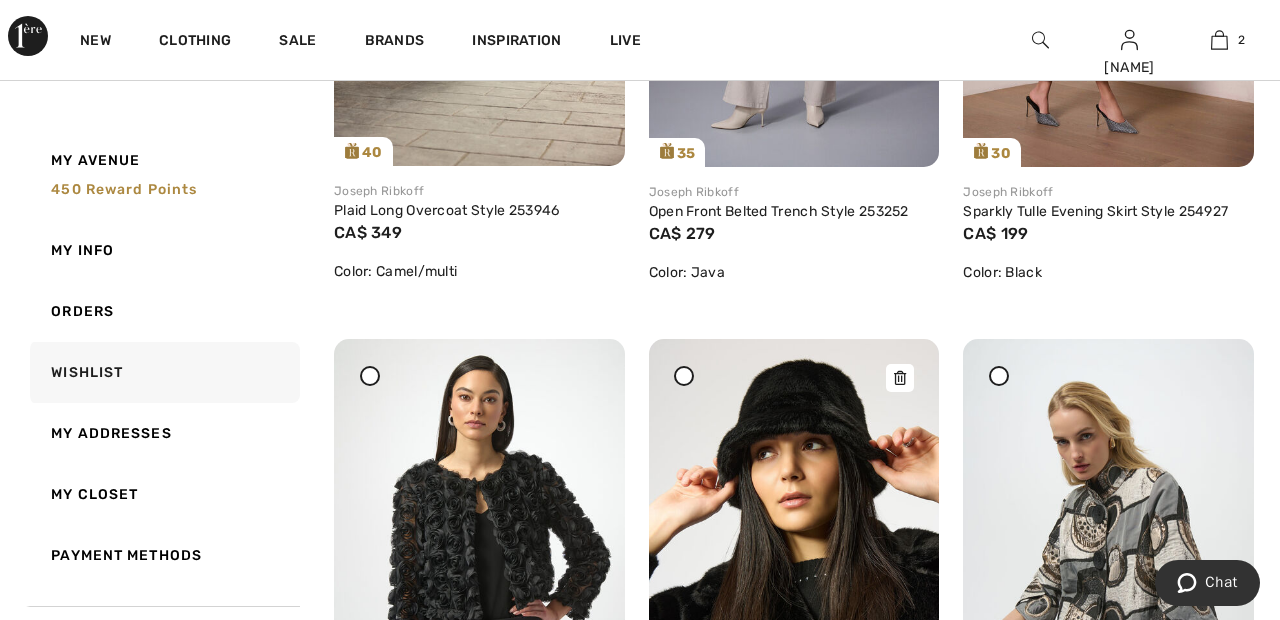 scroll, scrollTop: 1240, scrollLeft: 0, axis: vertical 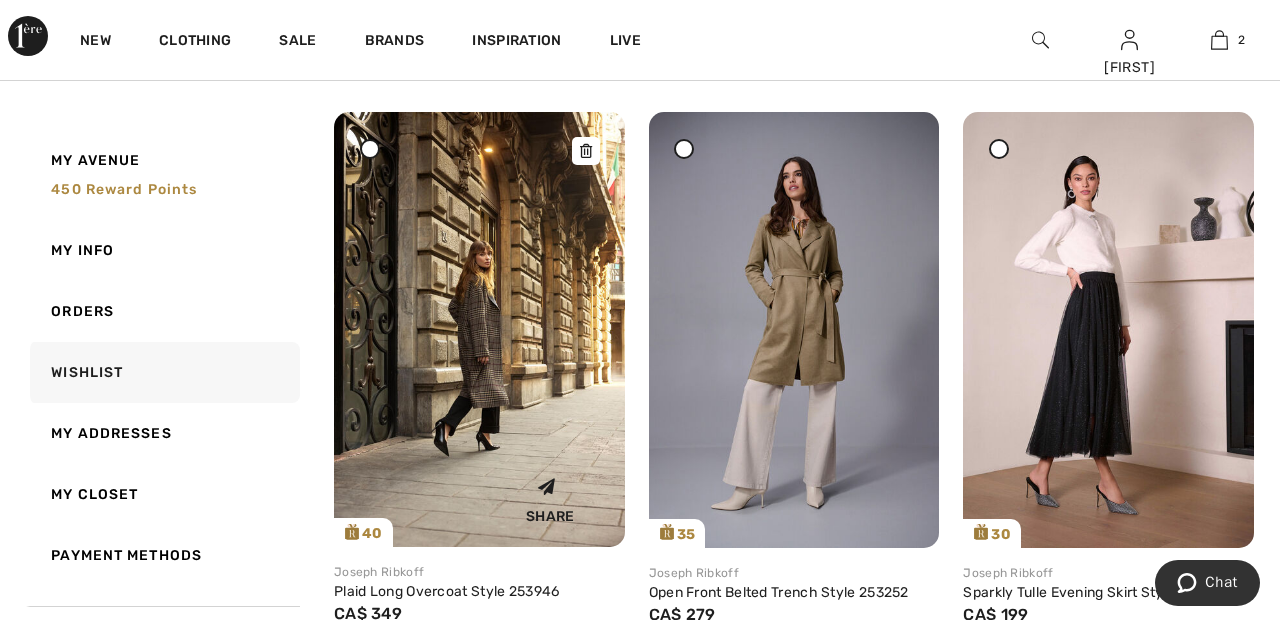 click at bounding box center [479, 329] 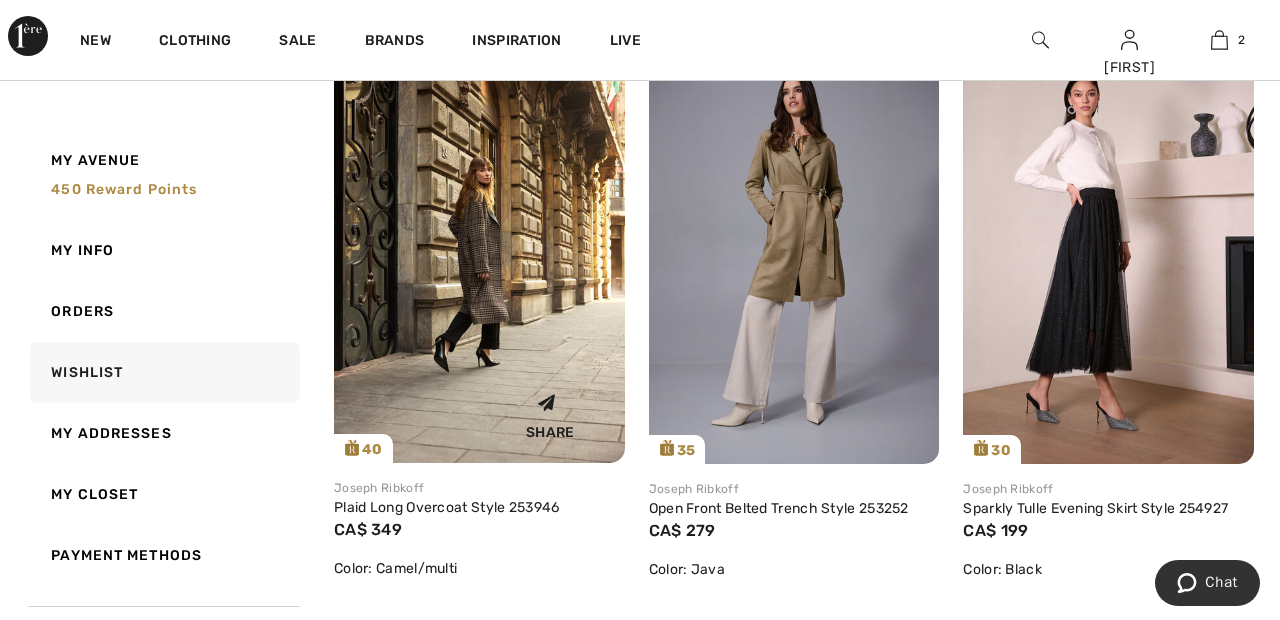 scroll, scrollTop: 943, scrollLeft: 0, axis: vertical 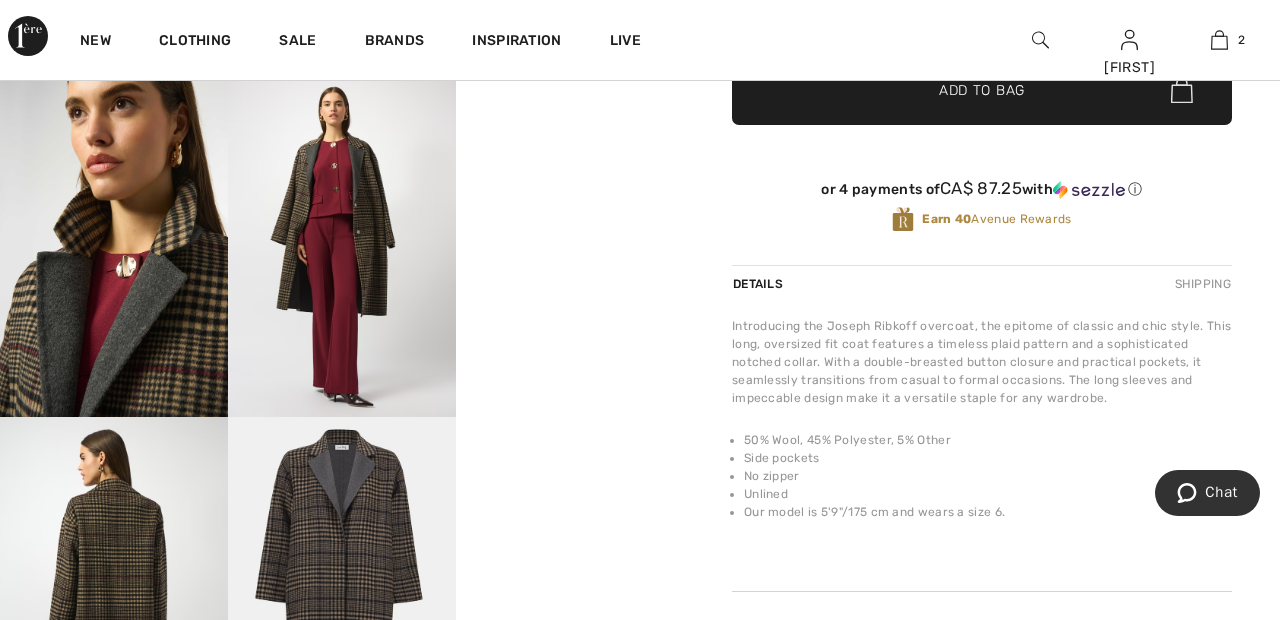 click on "Your browser does not support the video tag." at bounding box center [570, 132] 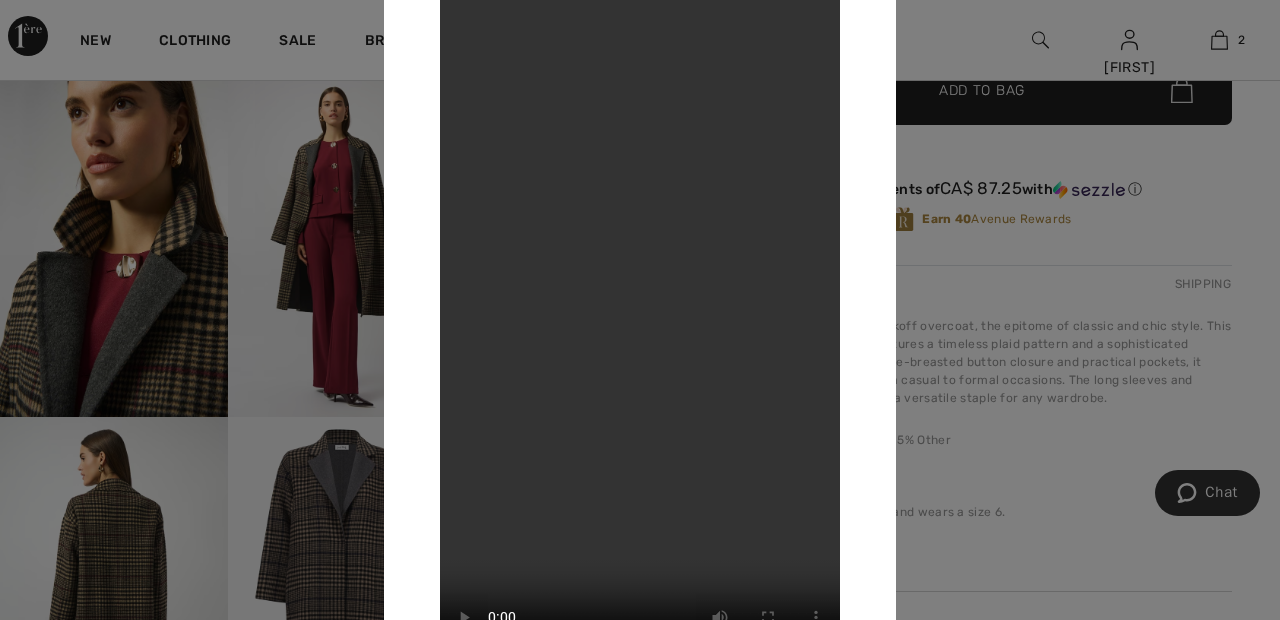 click at bounding box center (640, 310) 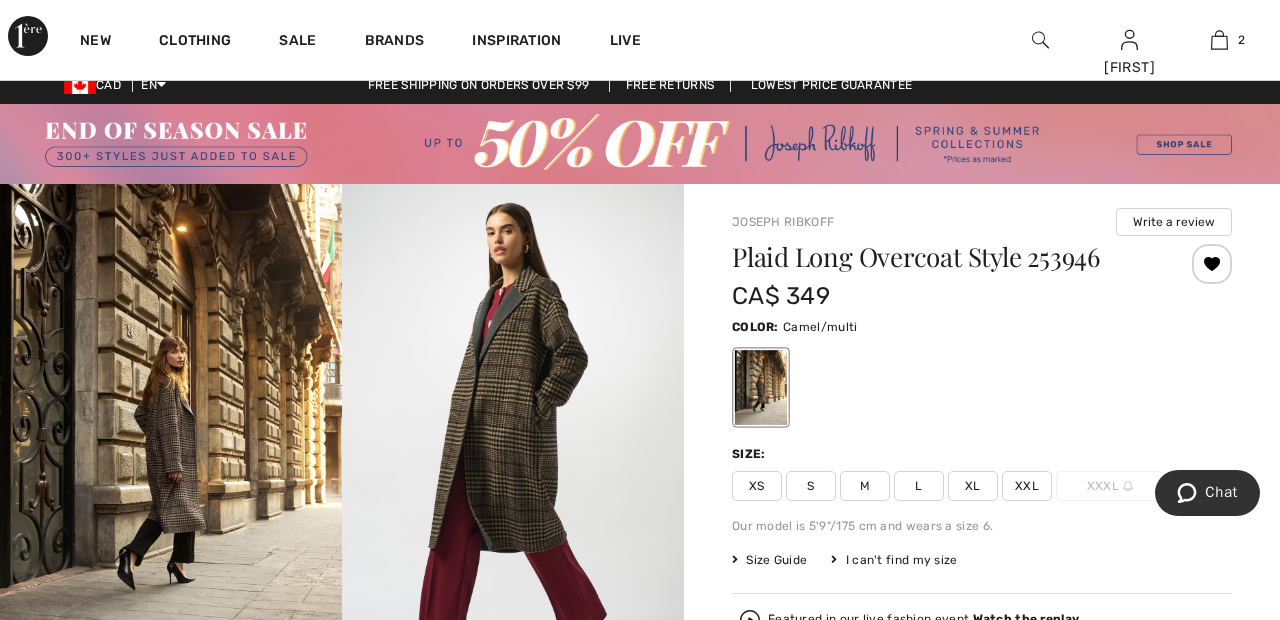 scroll, scrollTop: 0, scrollLeft: 0, axis: both 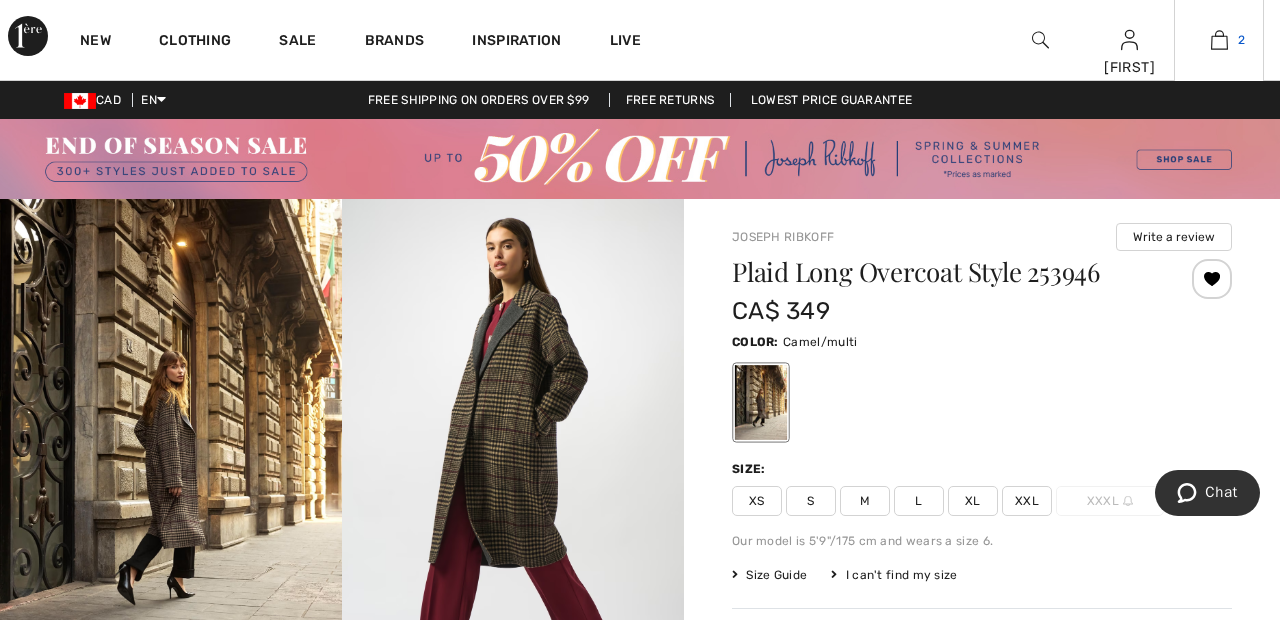 click on "2" at bounding box center (1241, 40) 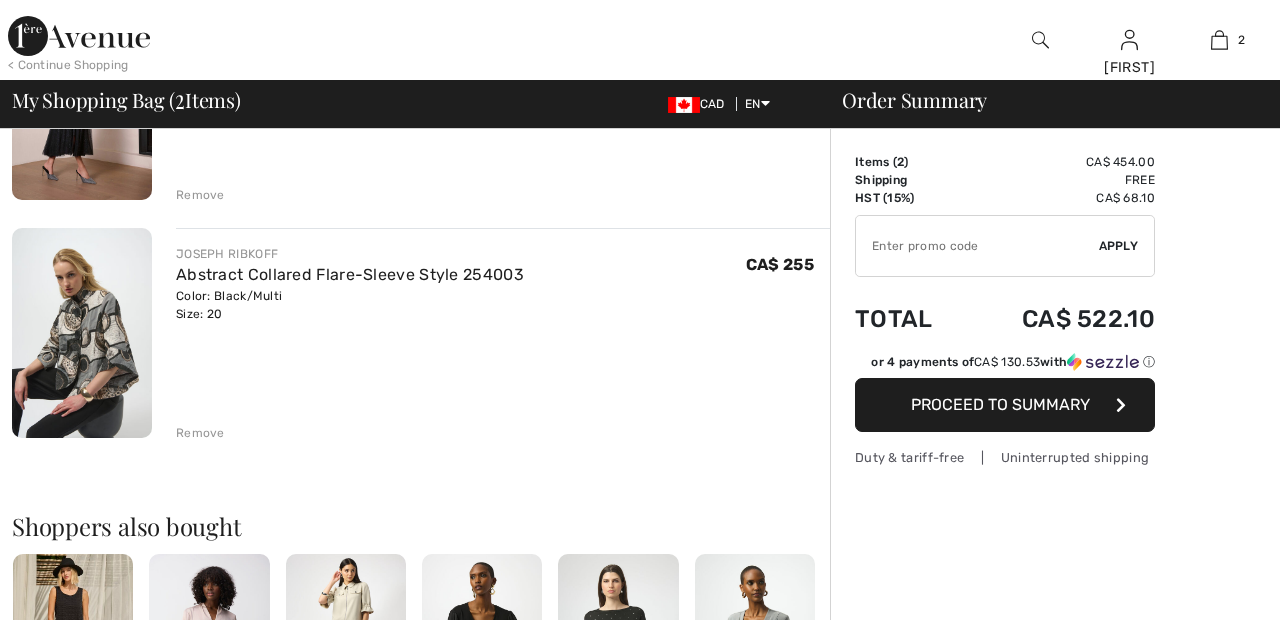scroll, scrollTop: 0, scrollLeft: 0, axis: both 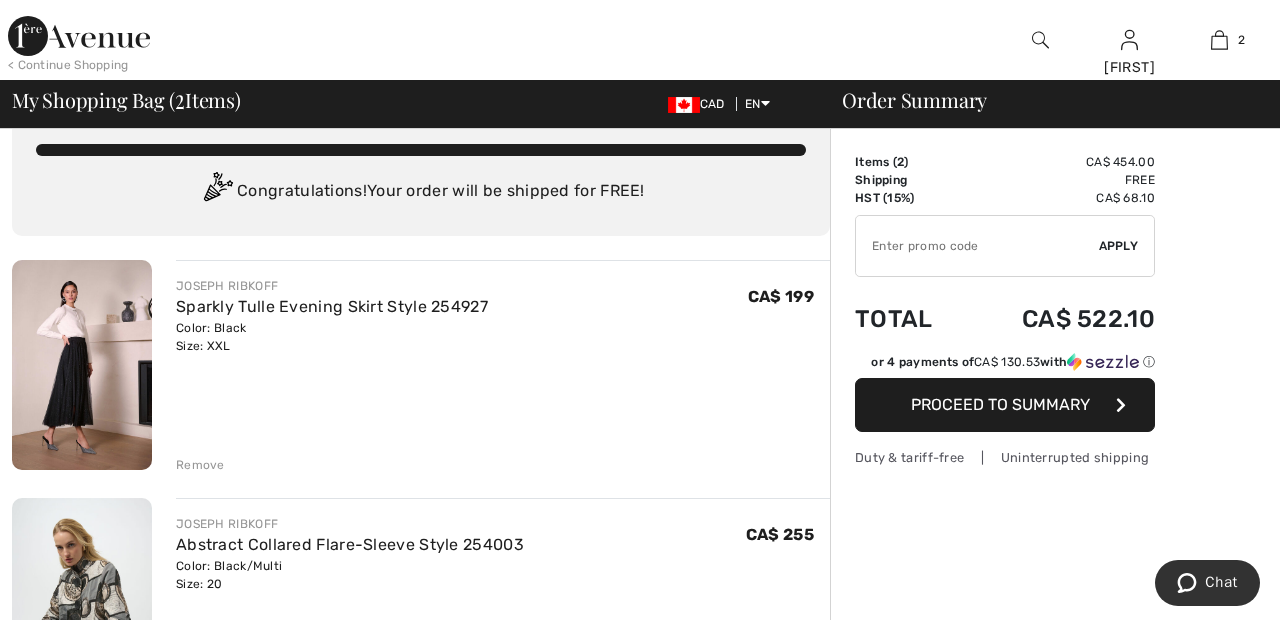 click at bounding box center [82, 365] 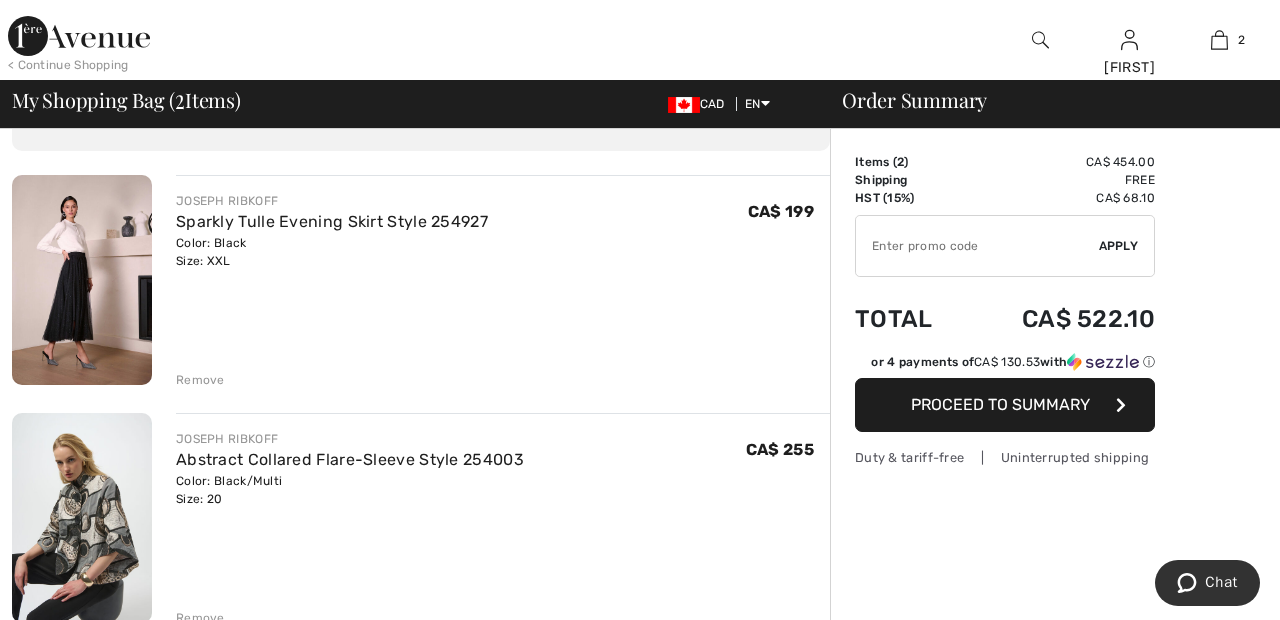 scroll, scrollTop: 129, scrollLeft: 0, axis: vertical 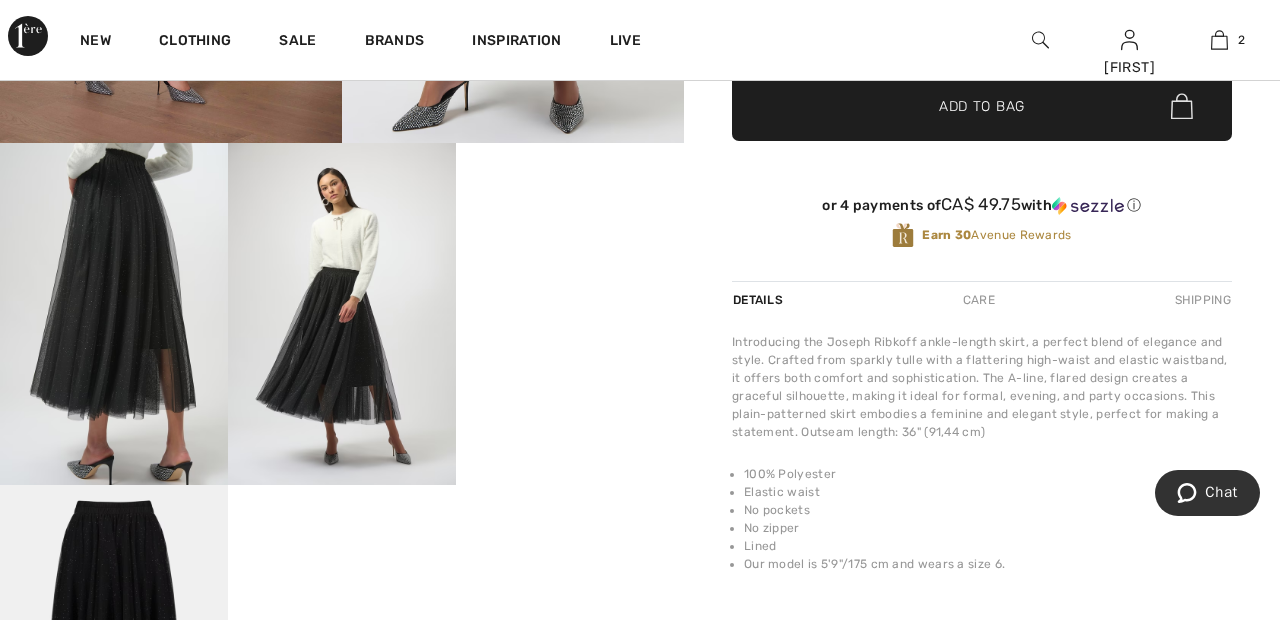 click on "Your browser does not support the video tag." at bounding box center [570, 200] 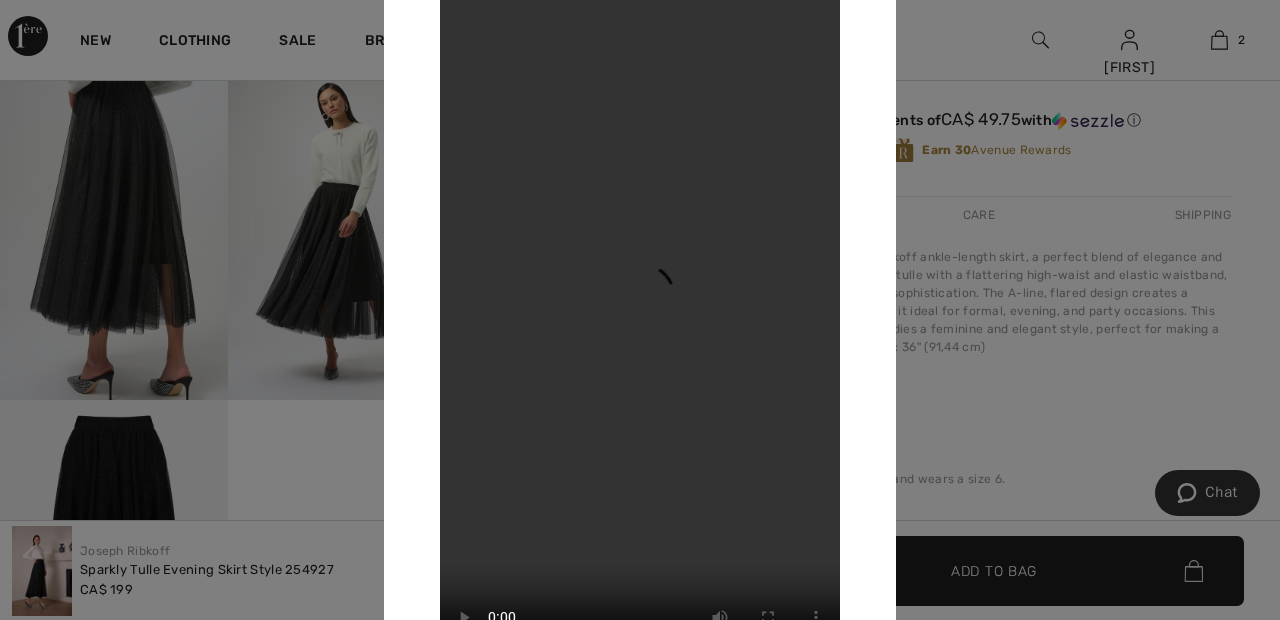 scroll, scrollTop: 655, scrollLeft: 0, axis: vertical 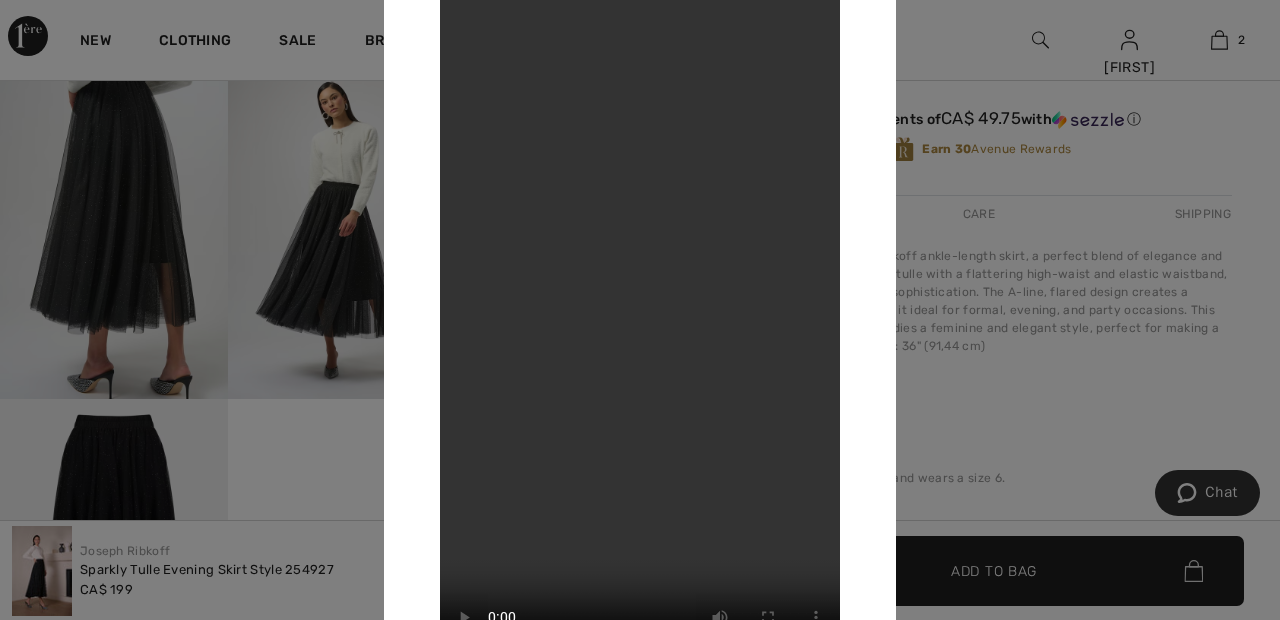 click at bounding box center [640, 310] 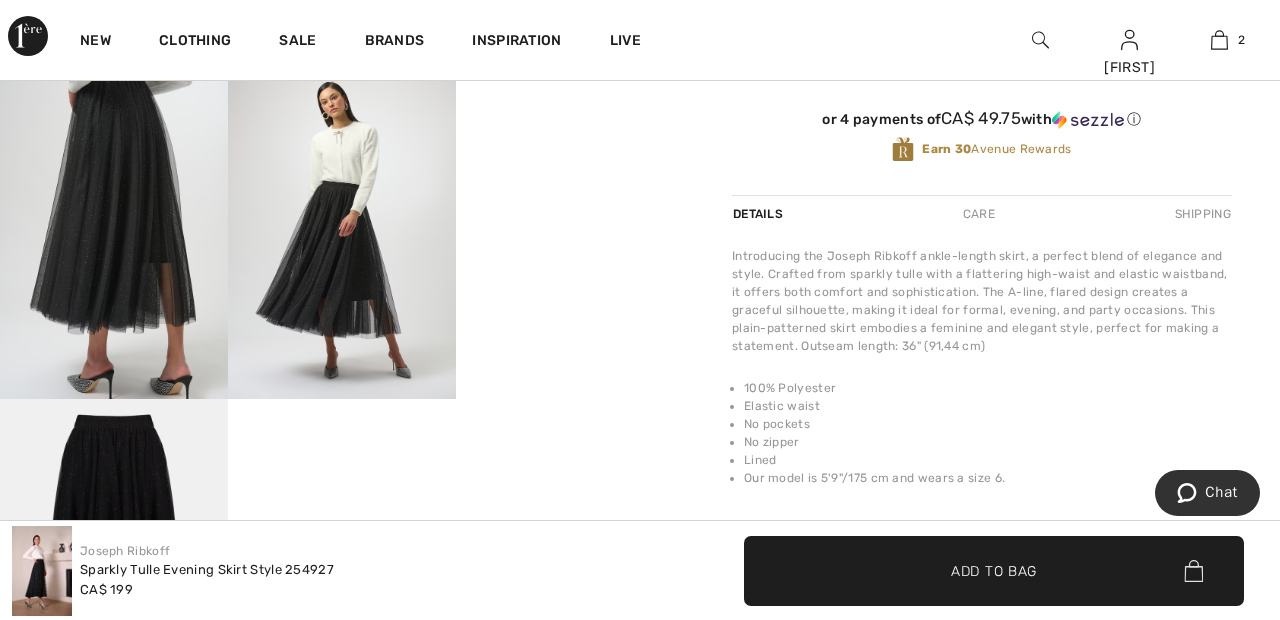 click at bounding box center (342, 228) 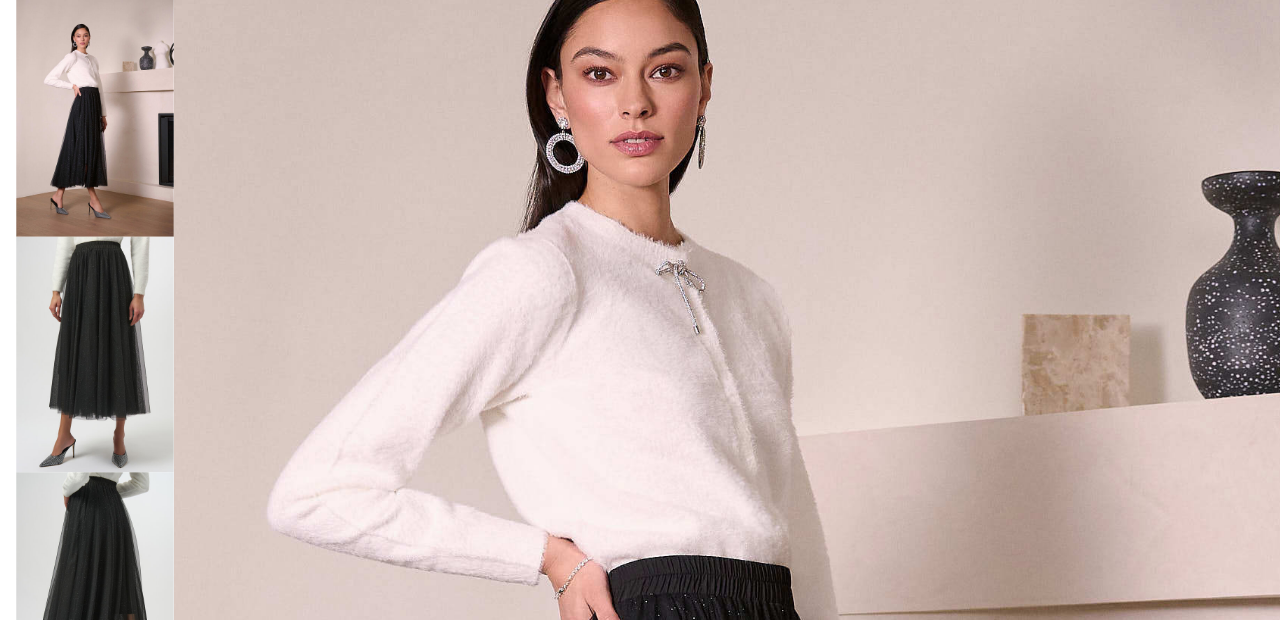 scroll, scrollTop: 0, scrollLeft: 0, axis: both 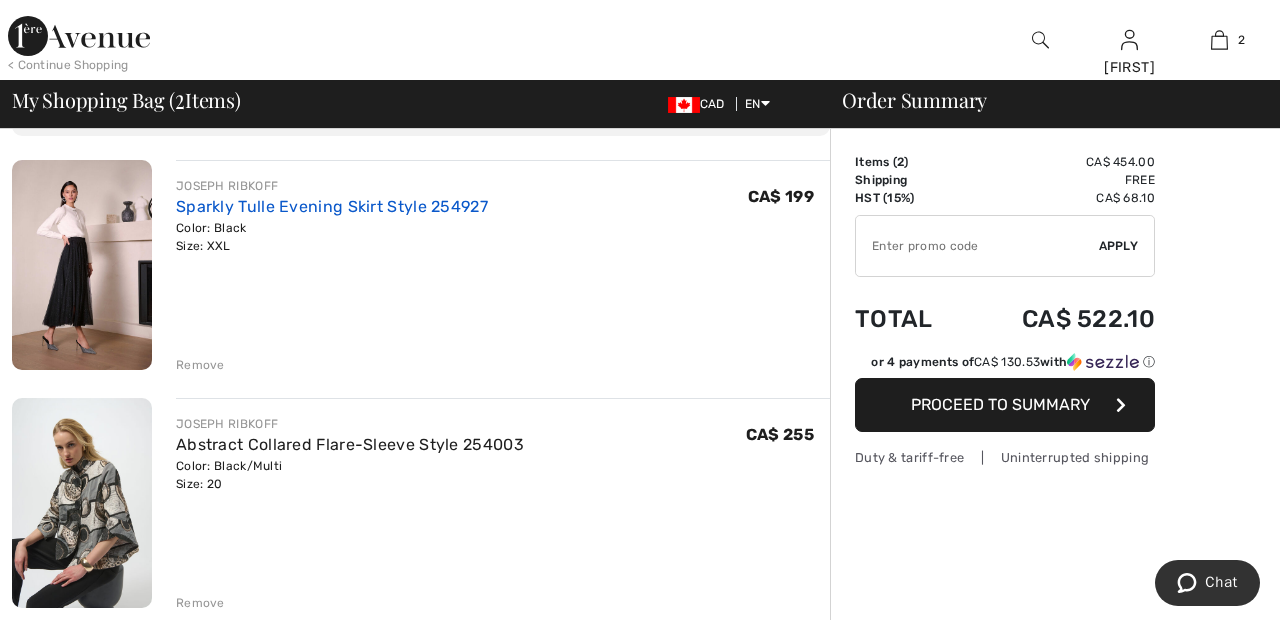 click on "Sparkly Tulle Evening Skirt Style 254927" at bounding box center [332, 206] 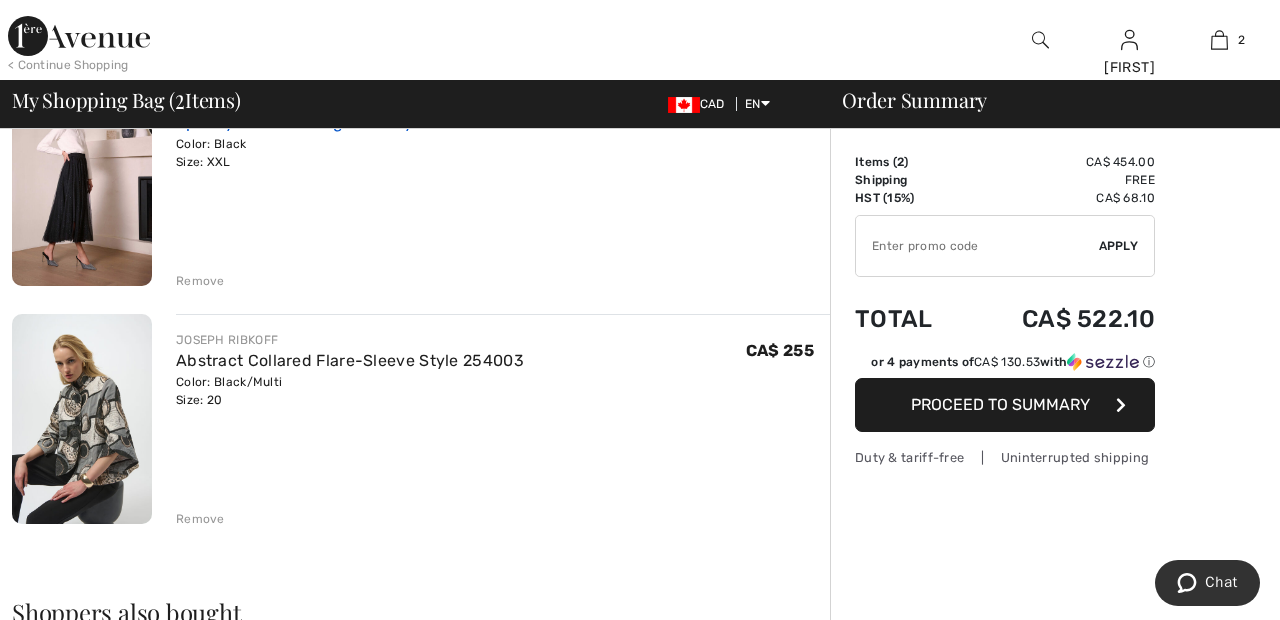 scroll, scrollTop: 229, scrollLeft: 0, axis: vertical 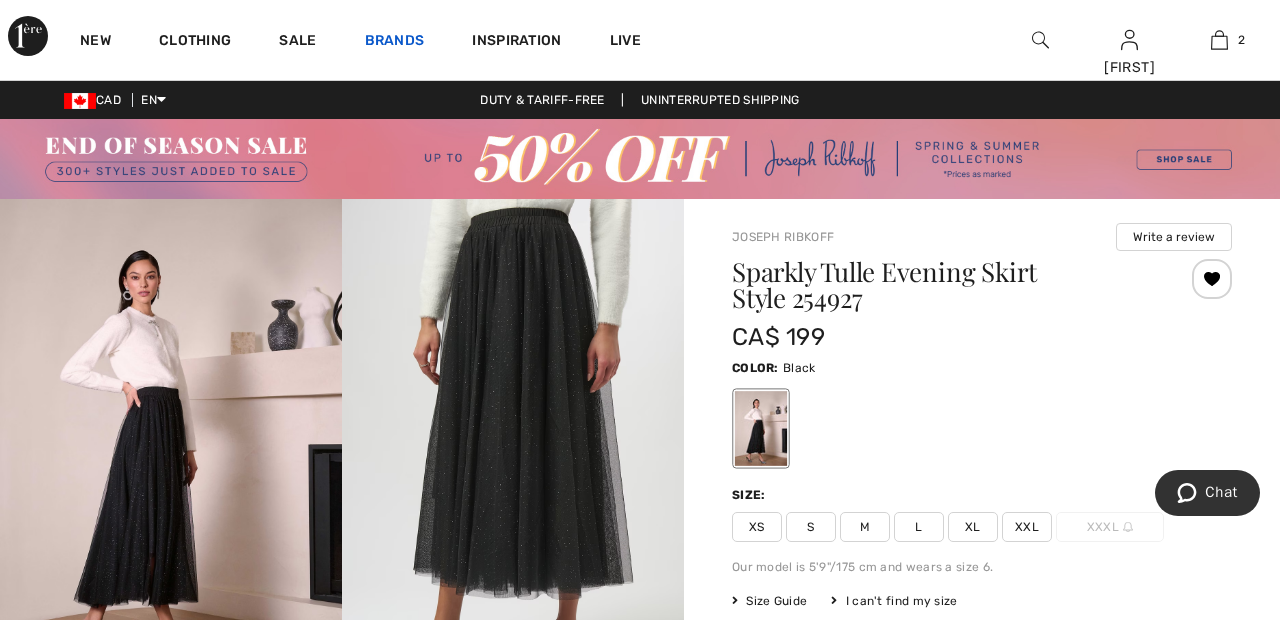 click on "Brands" at bounding box center (395, 42) 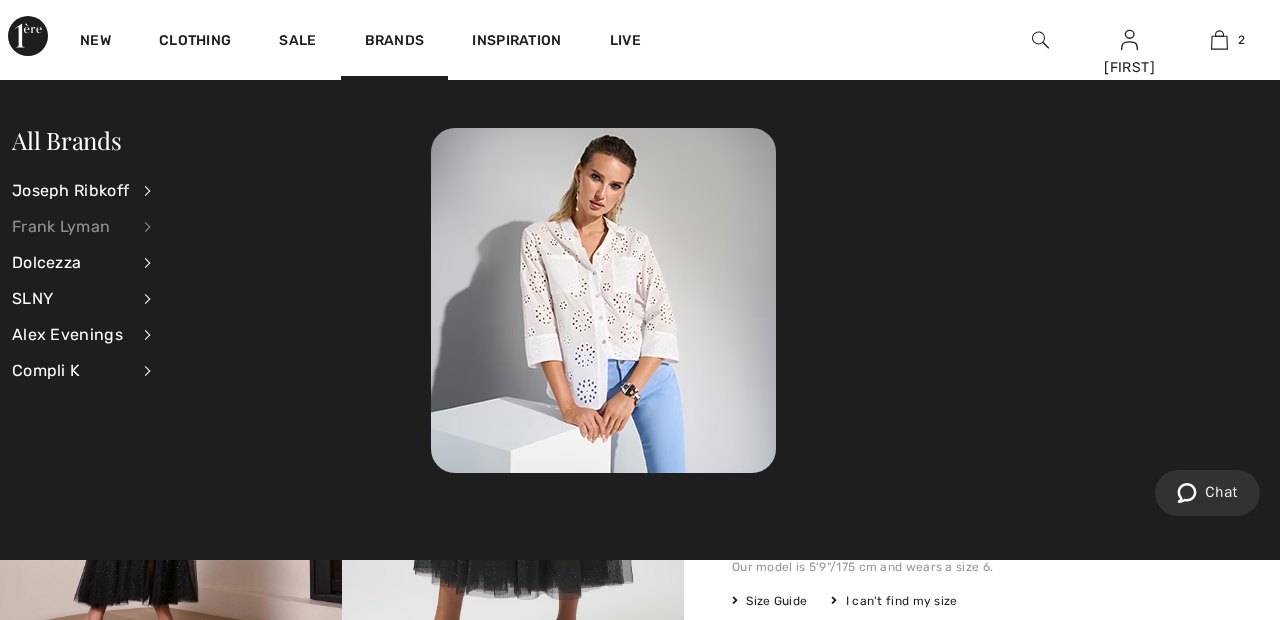 click on "Frank Lyman" at bounding box center [70, 227] 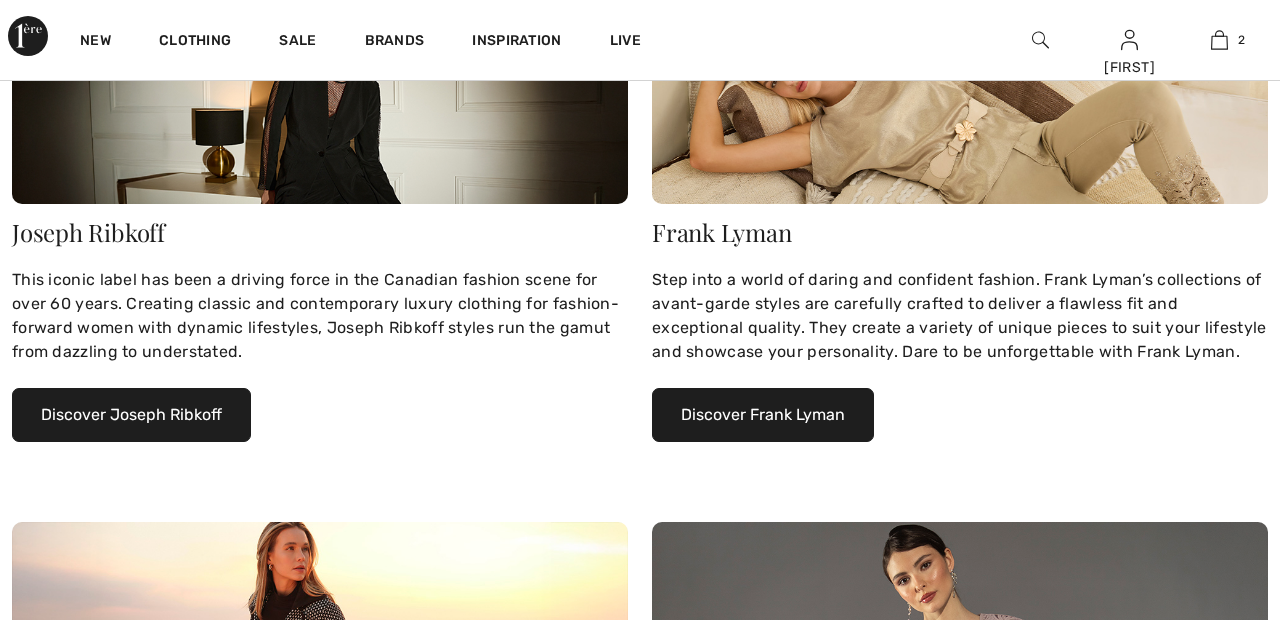 scroll, scrollTop: 0, scrollLeft: 0, axis: both 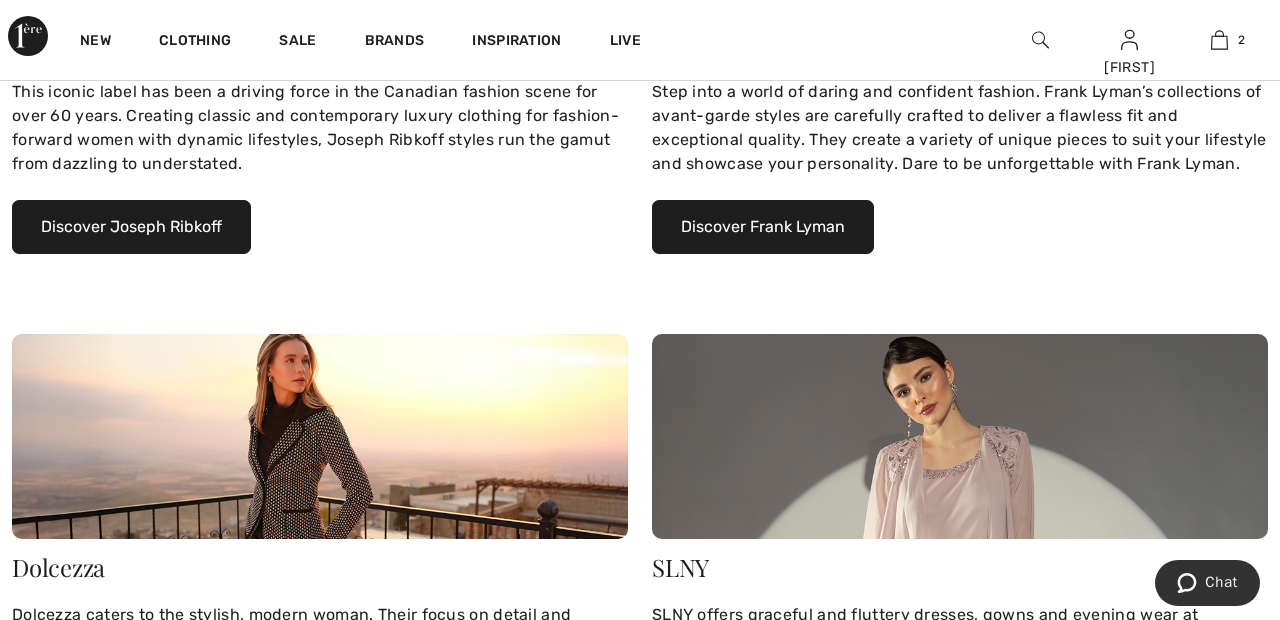 click on "Discover Frank Lyman" at bounding box center (763, 227) 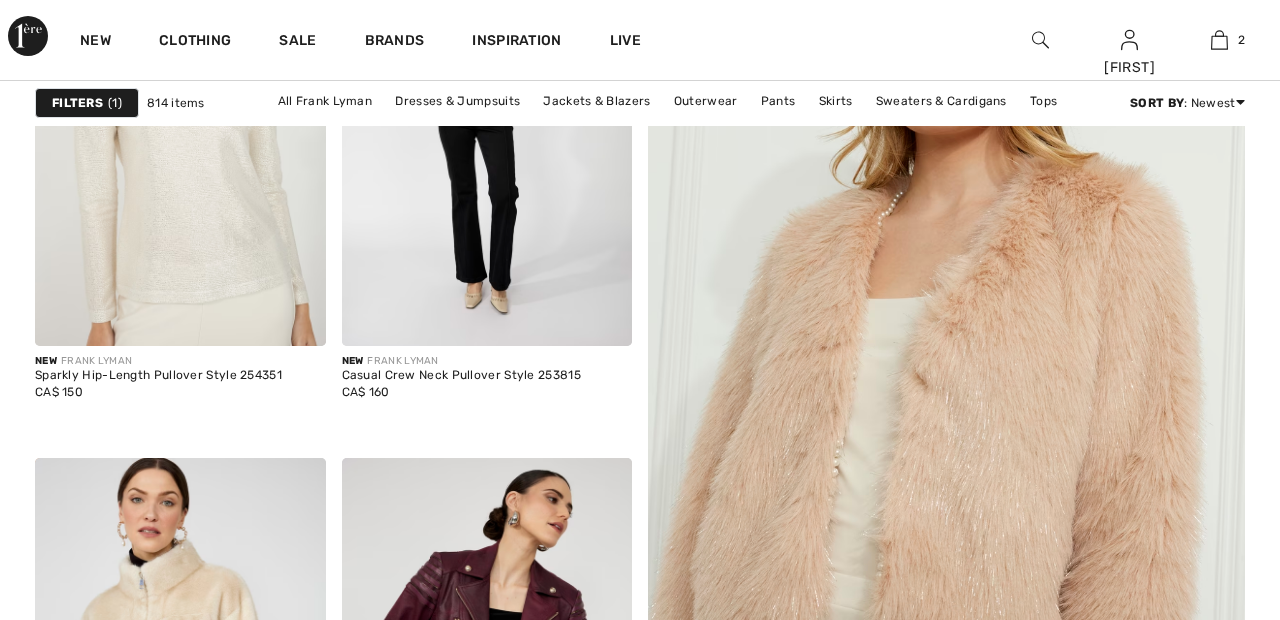 scroll, scrollTop: 0, scrollLeft: 0, axis: both 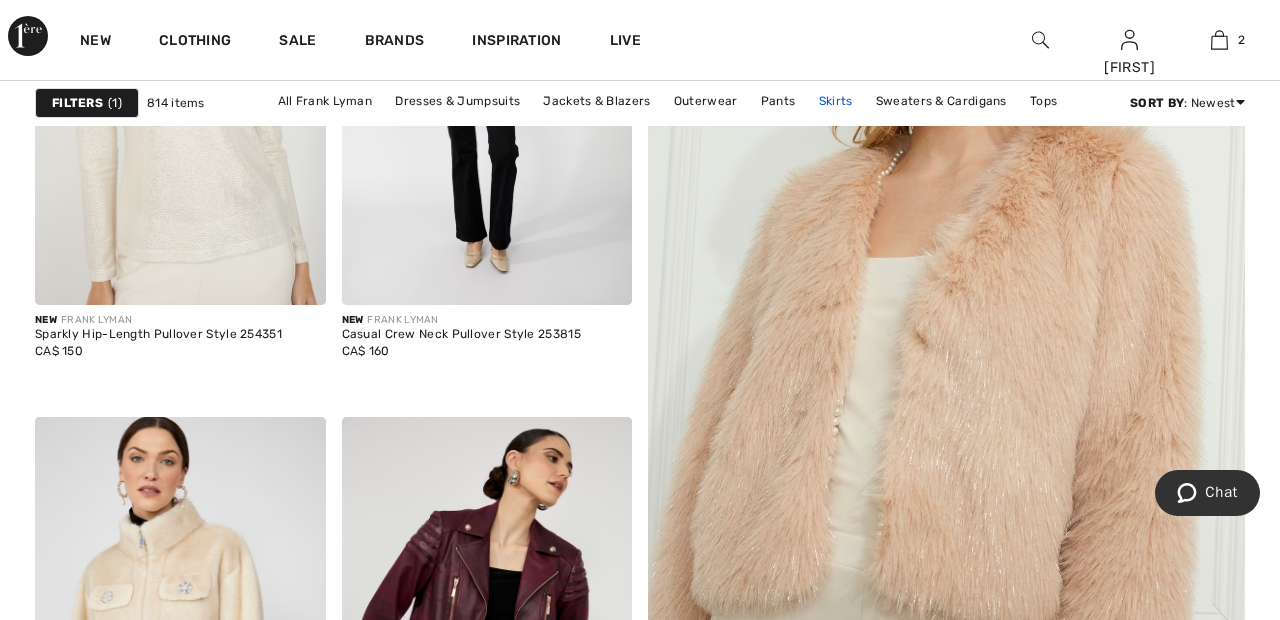 click on "Skirts" at bounding box center (836, 101) 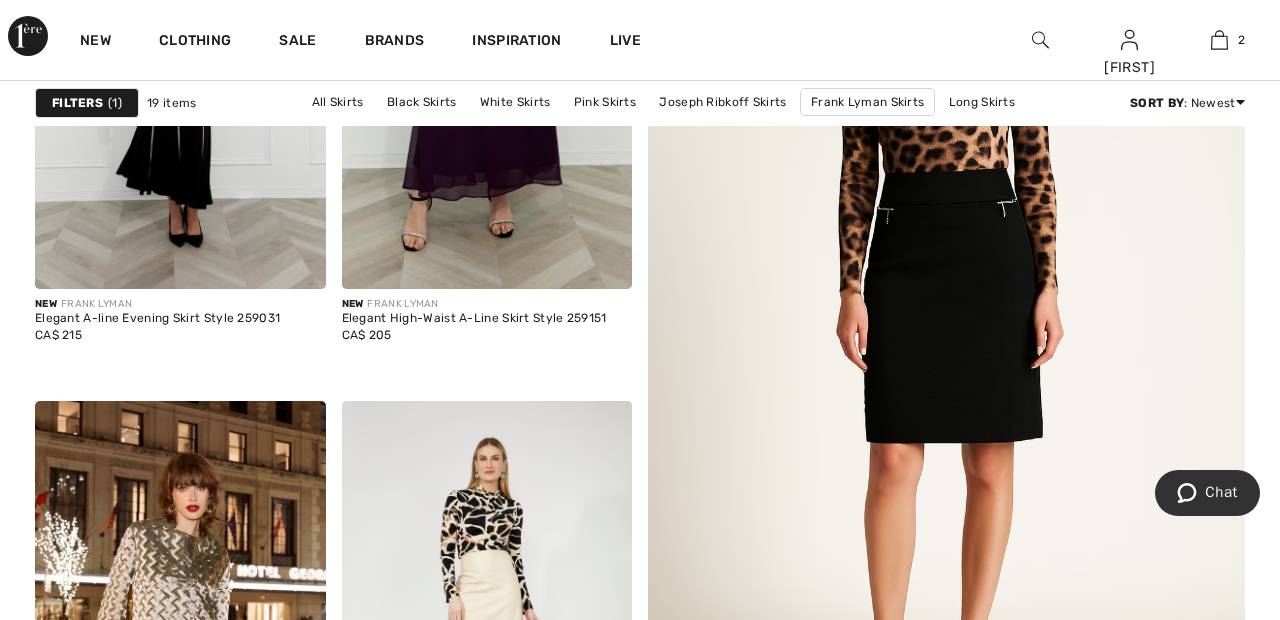 scroll, scrollTop: 0, scrollLeft: 0, axis: both 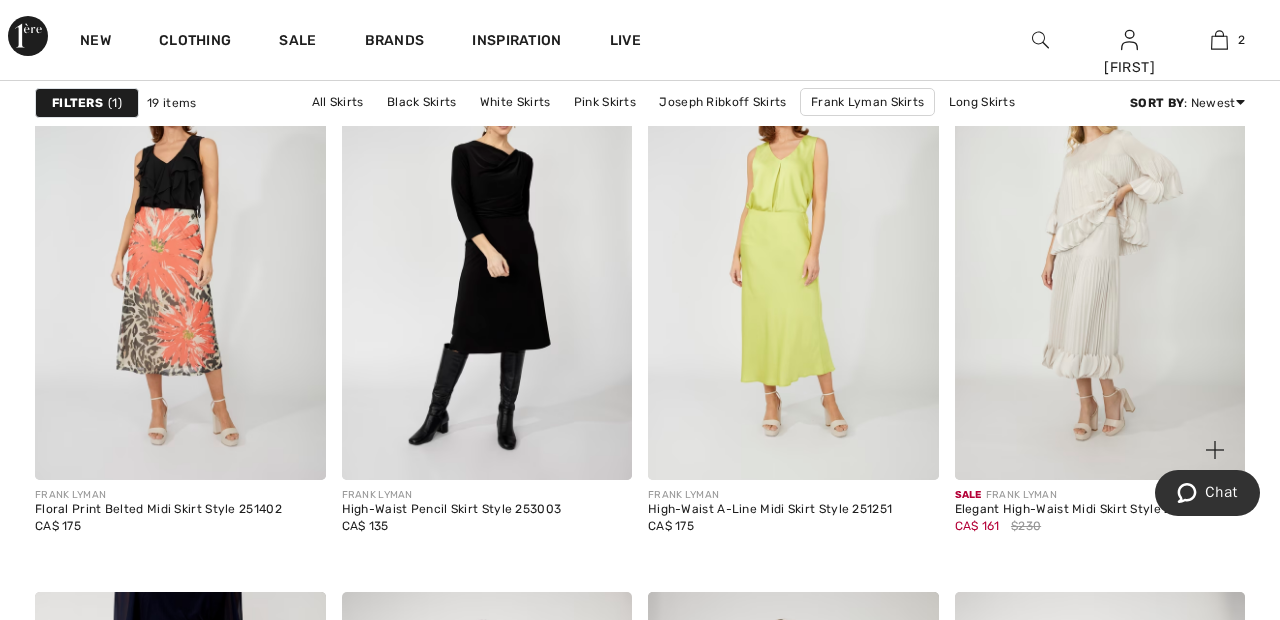 click at bounding box center [1100, 263] 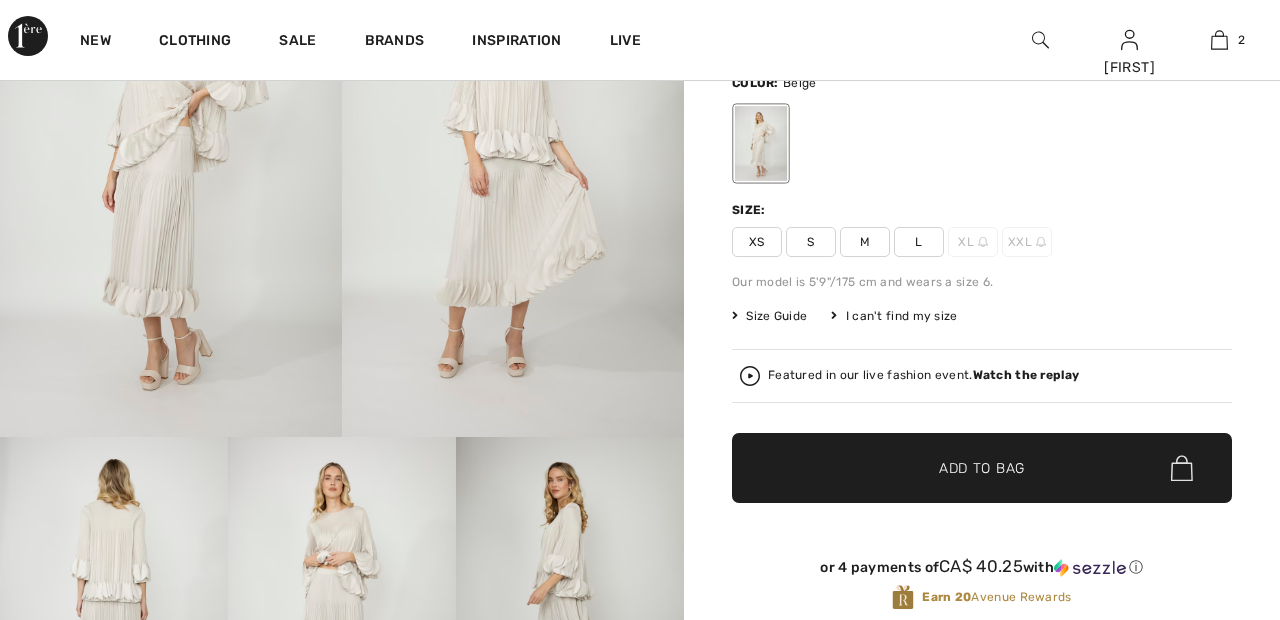 scroll, scrollTop: 413, scrollLeft: 0, axis: vertical 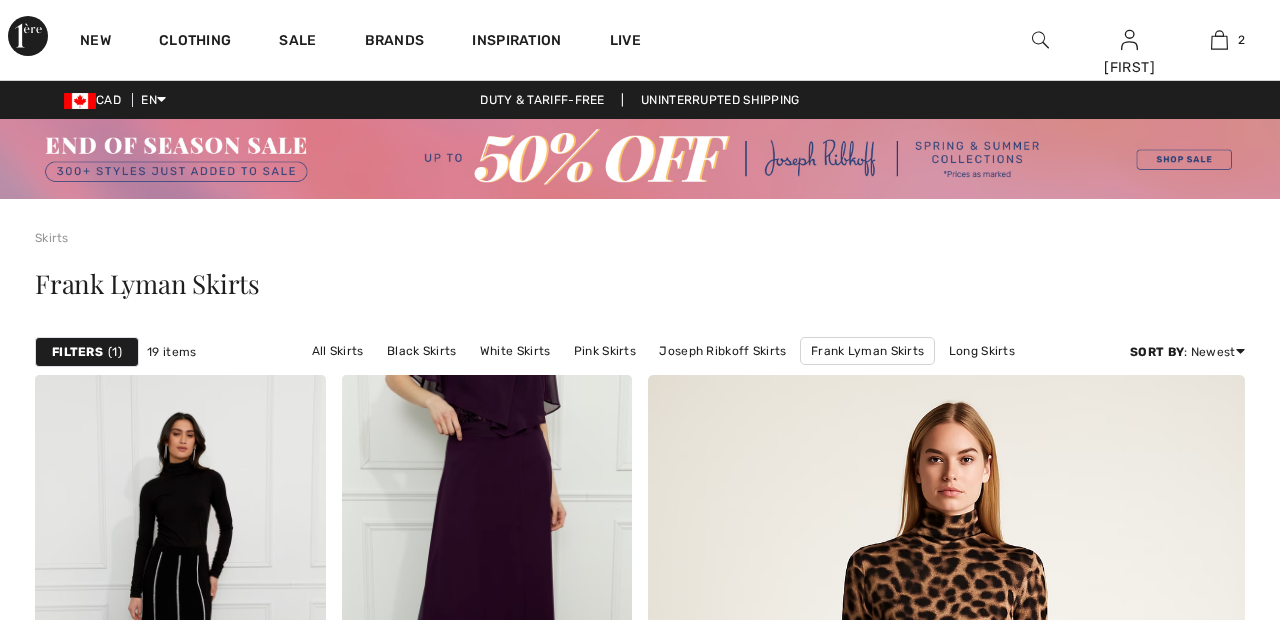 checkbox on "true" 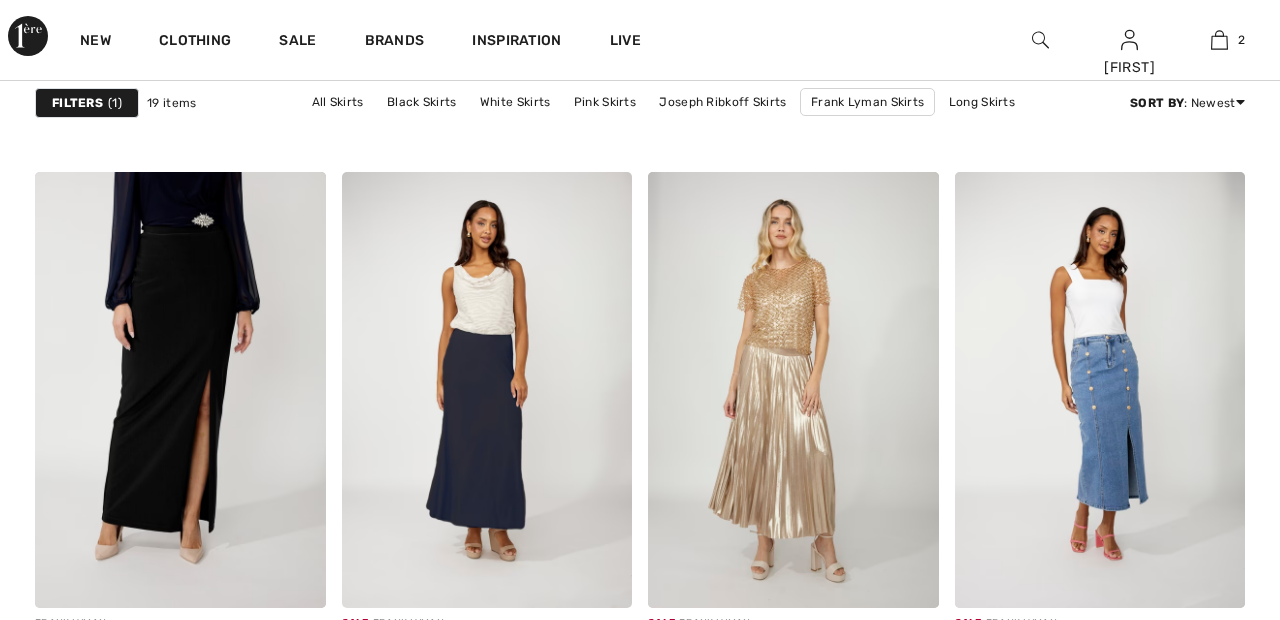 scroll, scrollTop: 0, scrollLeft: 0, axis: both 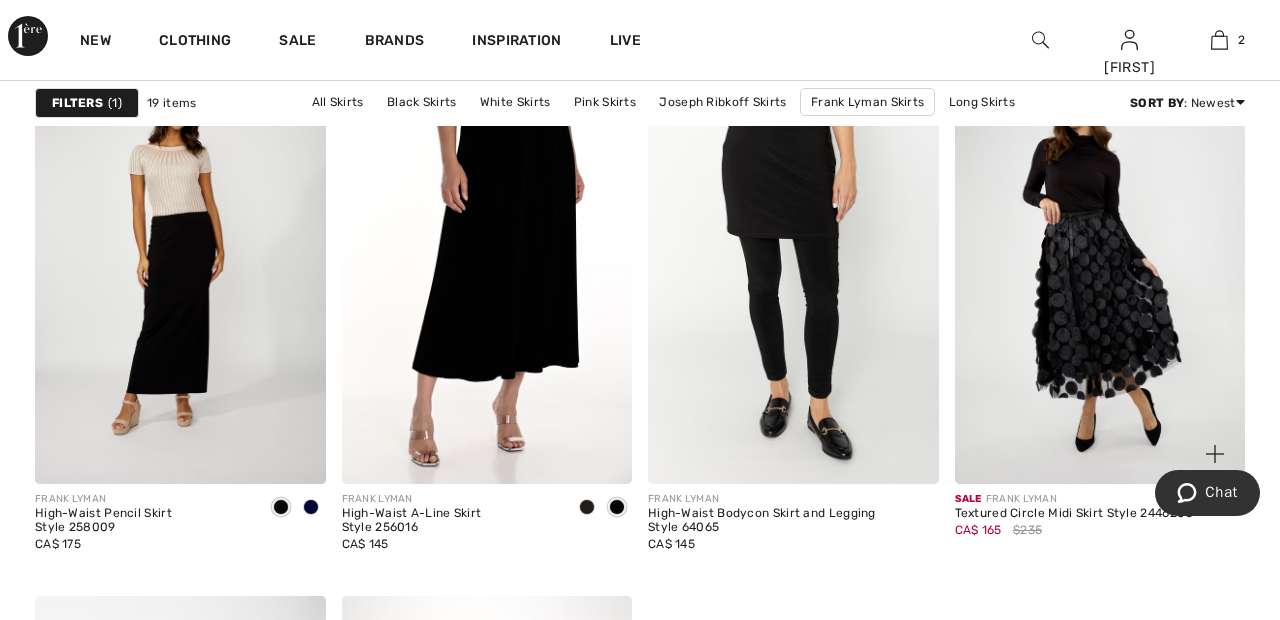 click at bounding box center (1100, 266) 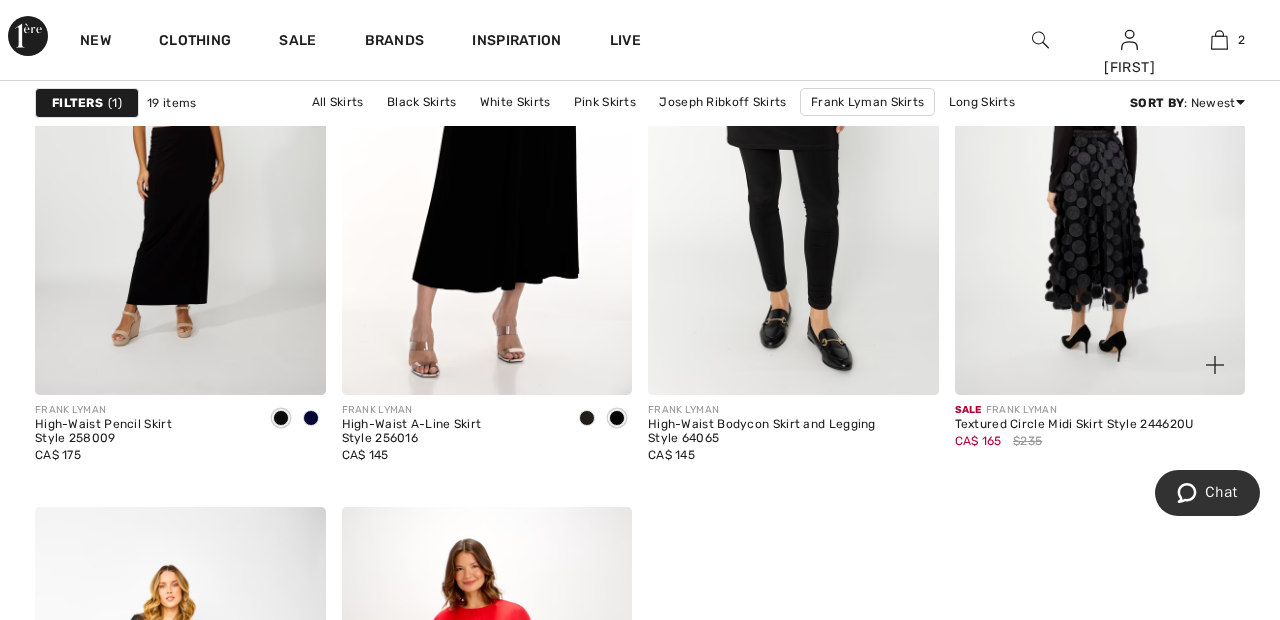 scroll, scrollTop: 2821, scrollLeft: 0, axis: vertical 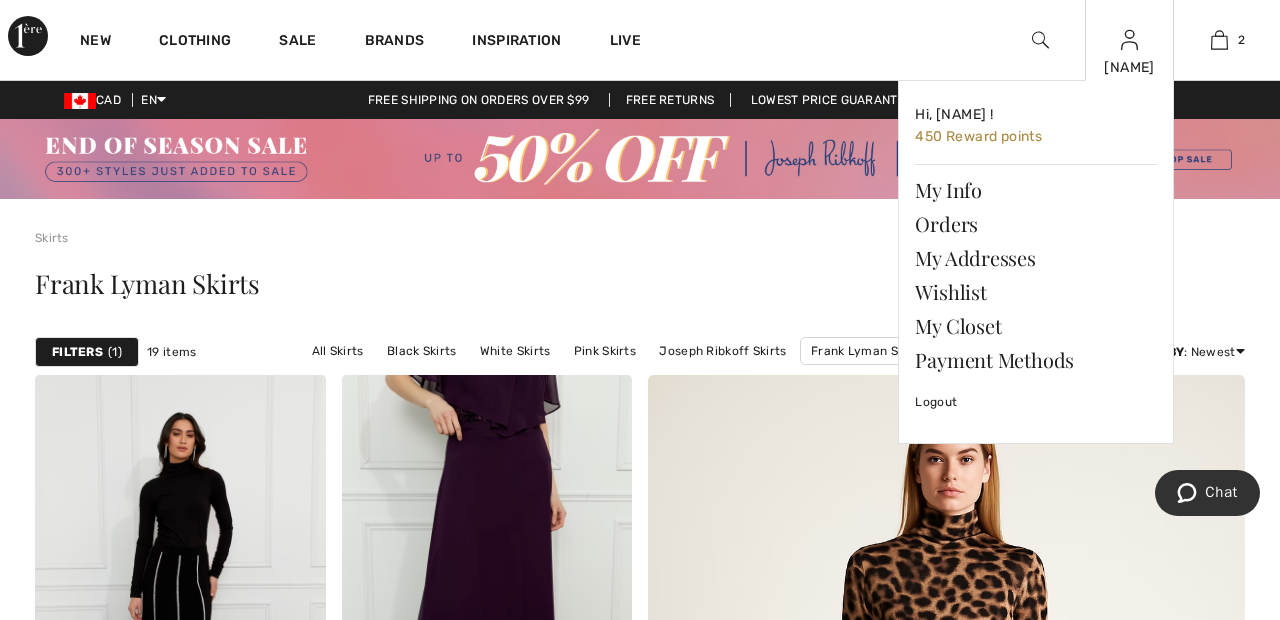 click at bounding box center (1129, 40) 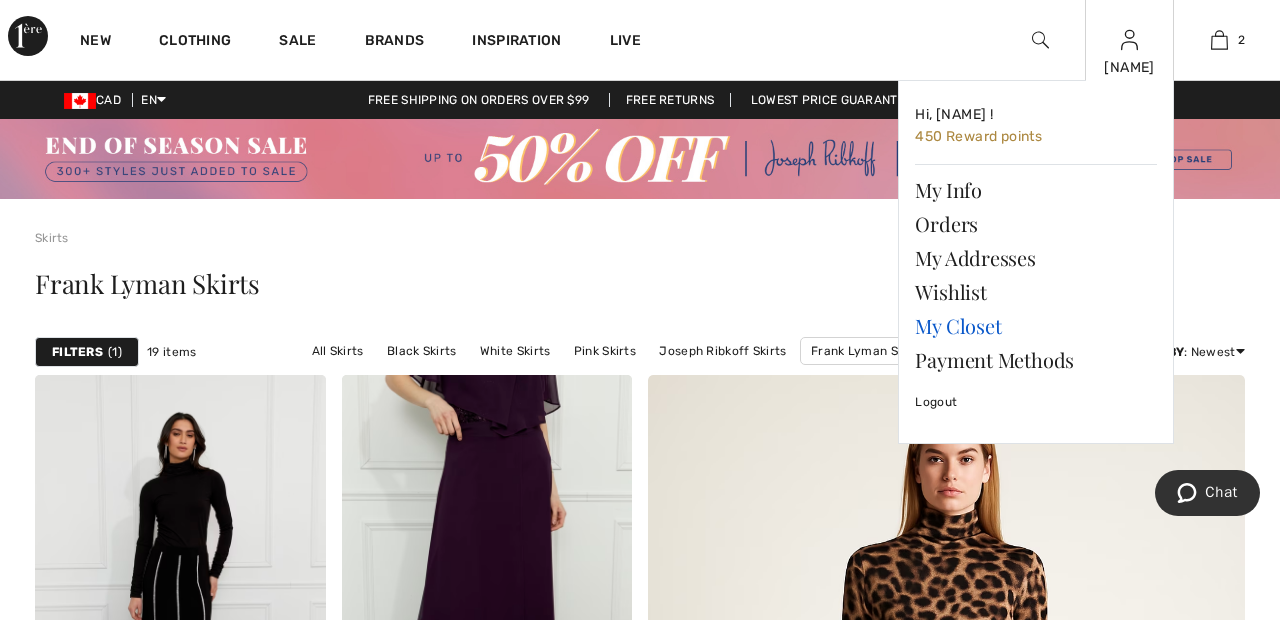 click on "My Closet" at bounding box center (1036, 326) 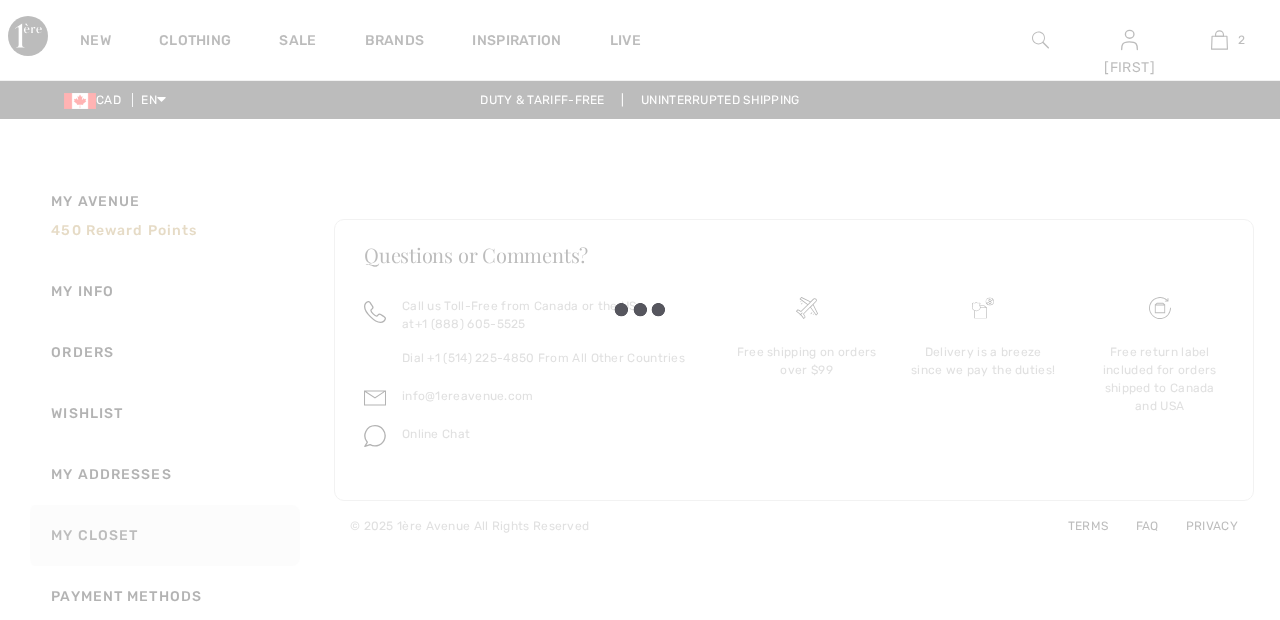 scroll, scrollTop: 89, scrollLeft: 0, axis: vertical 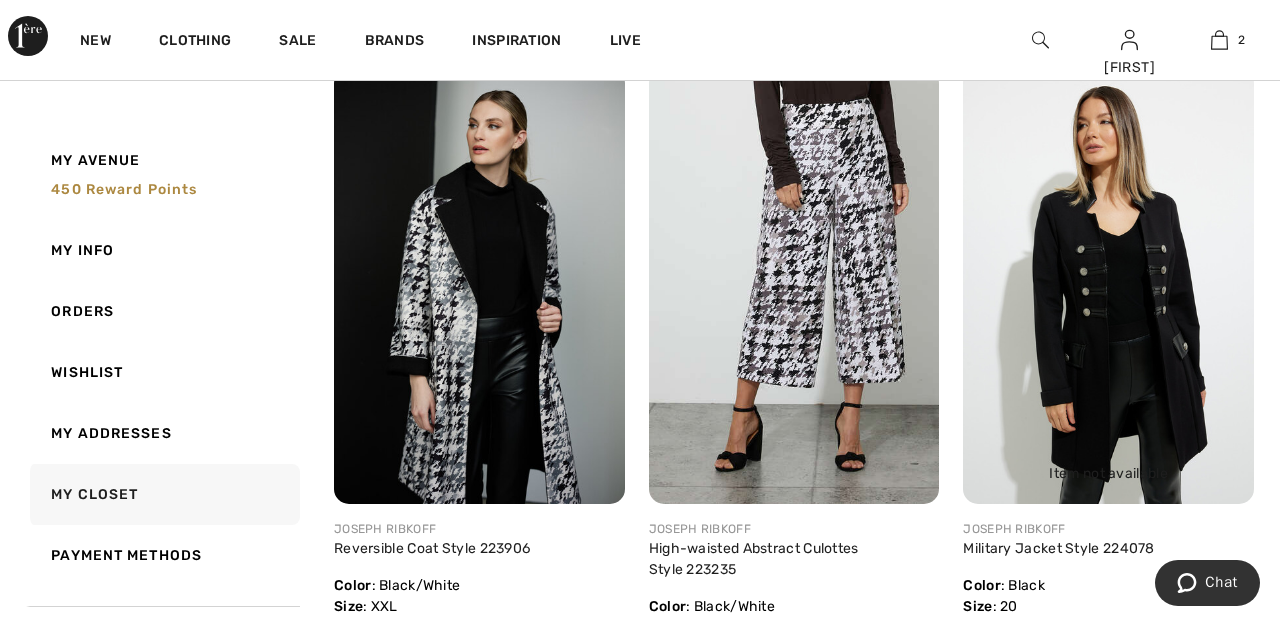 click at bounding box center [1108, 286] 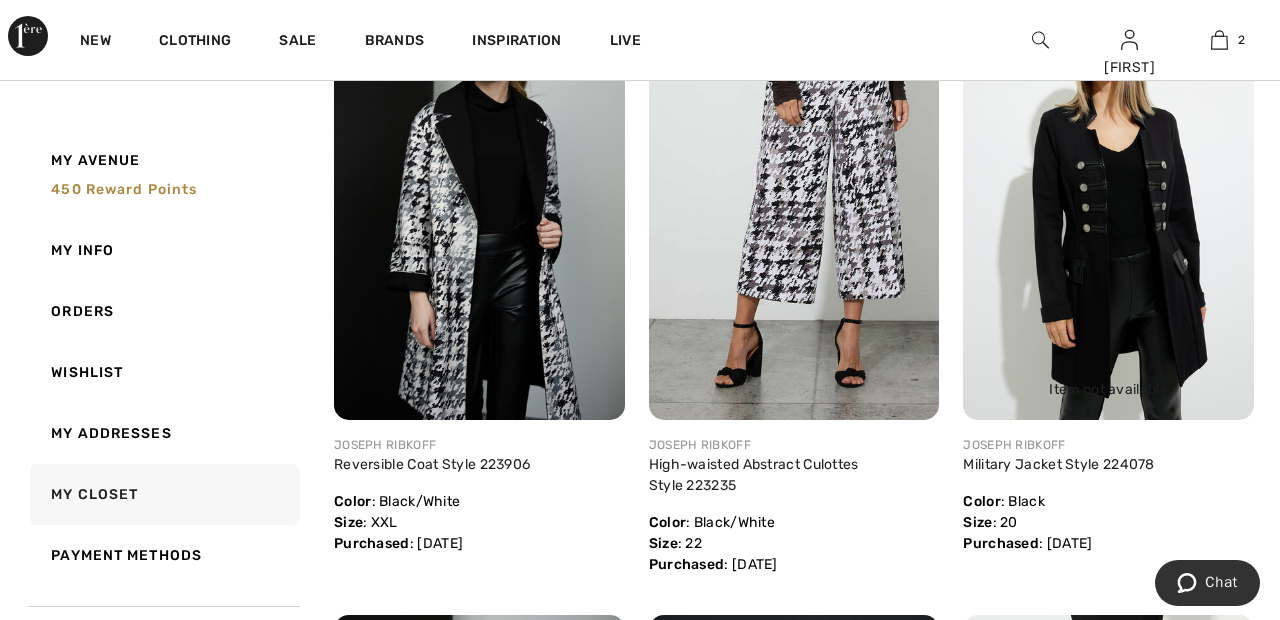 scroll, scrollTop: 7214, scrollLeft: 0, axis: vertical 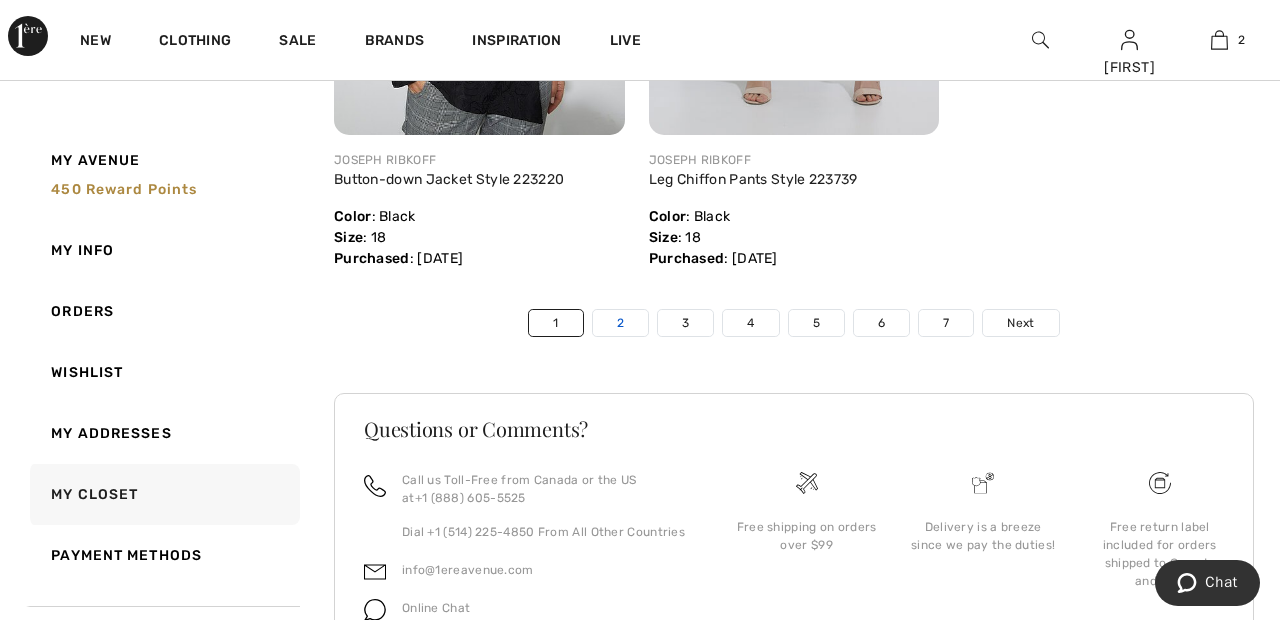 click on "2" at bounding box center [620, 323] 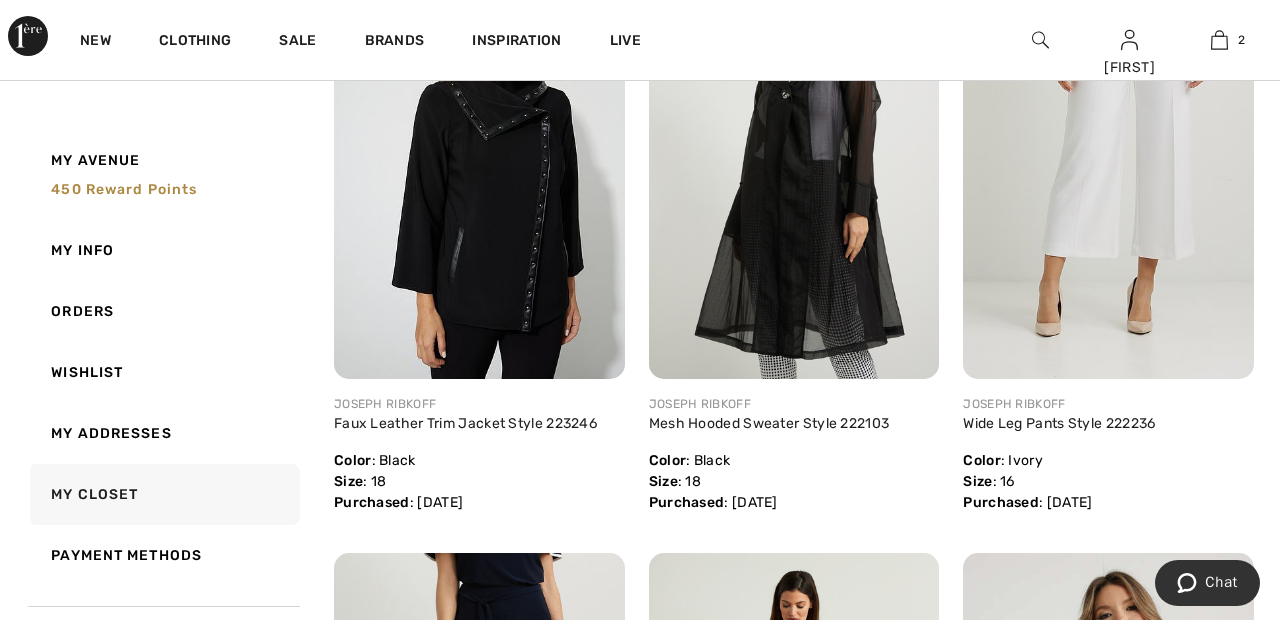 scroll, scrollTop: 0, scrollLeft: 0, axis: both 